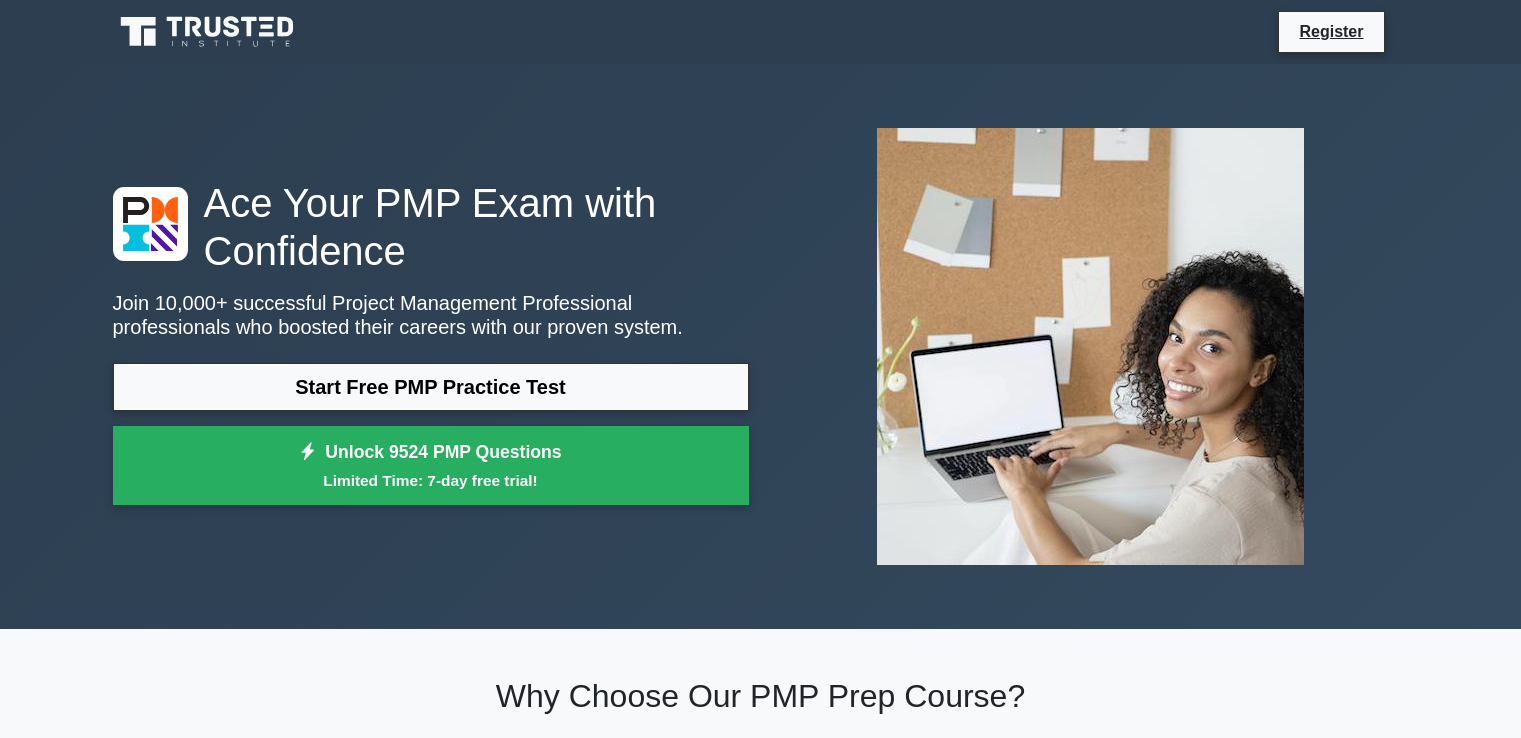 scroll, scrollTop: 200, scrollLeft: 0, axis: vertical 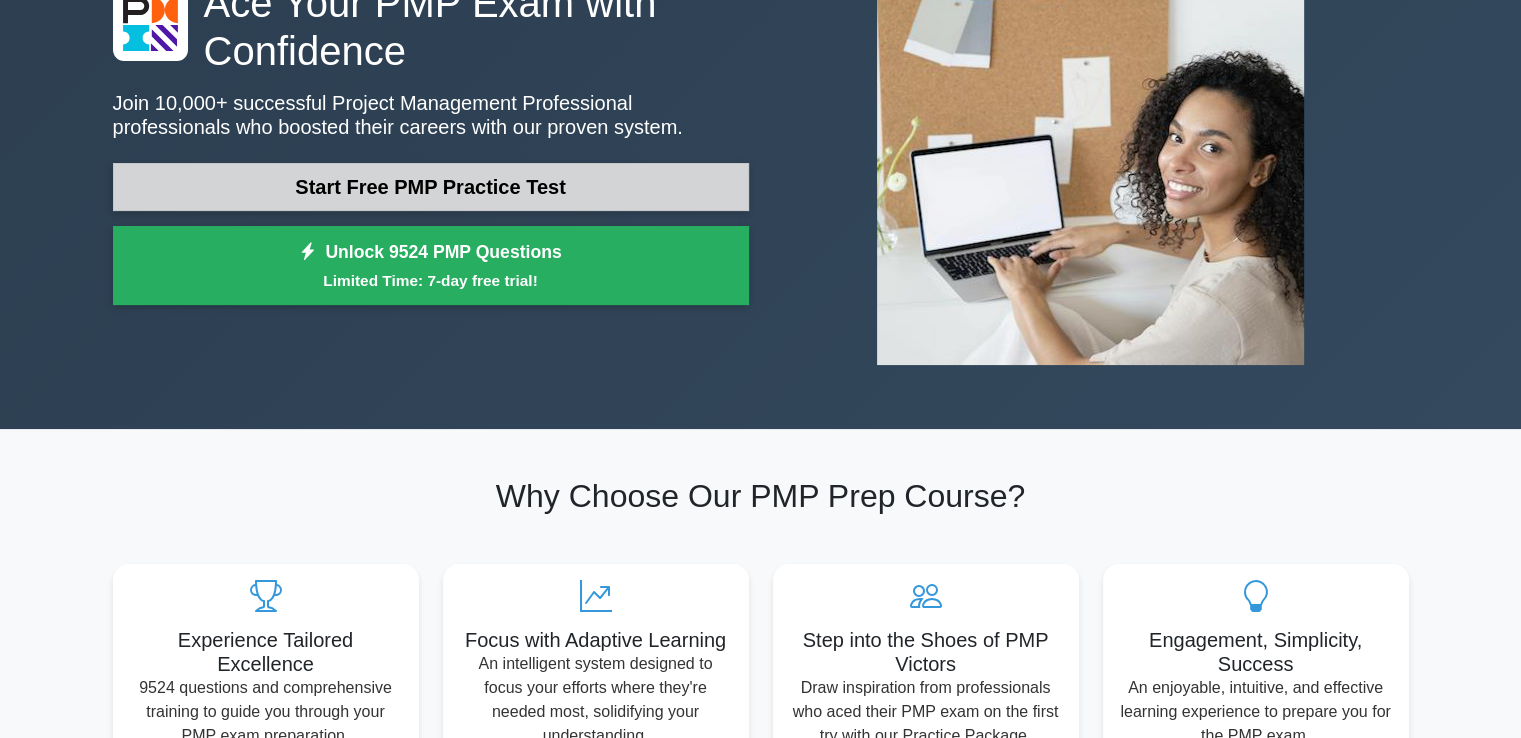 click on "Start Free PMP Practice Test" at bounding box center (431, 187) 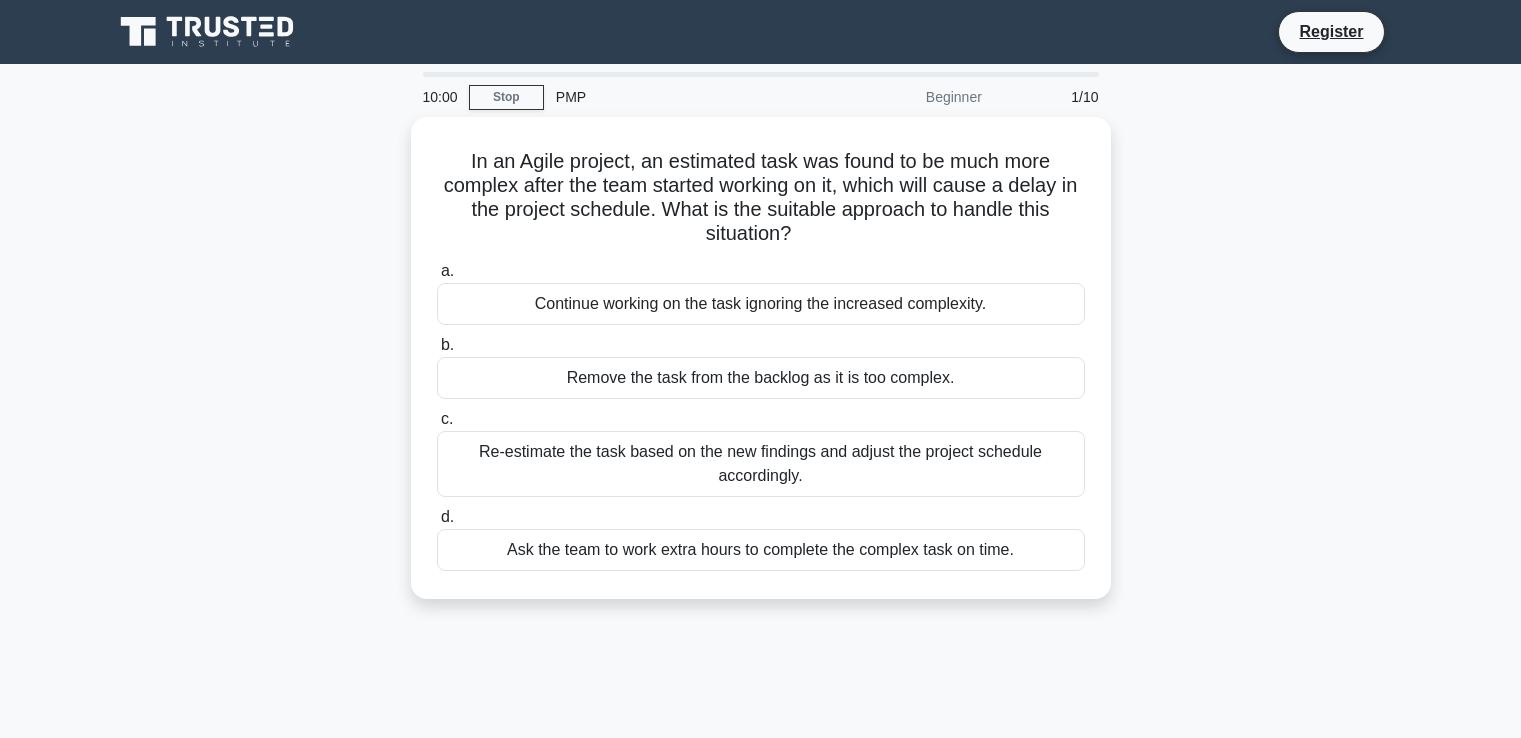 scroll, scrollTop: 0, scrollLeft: 0, axis: both 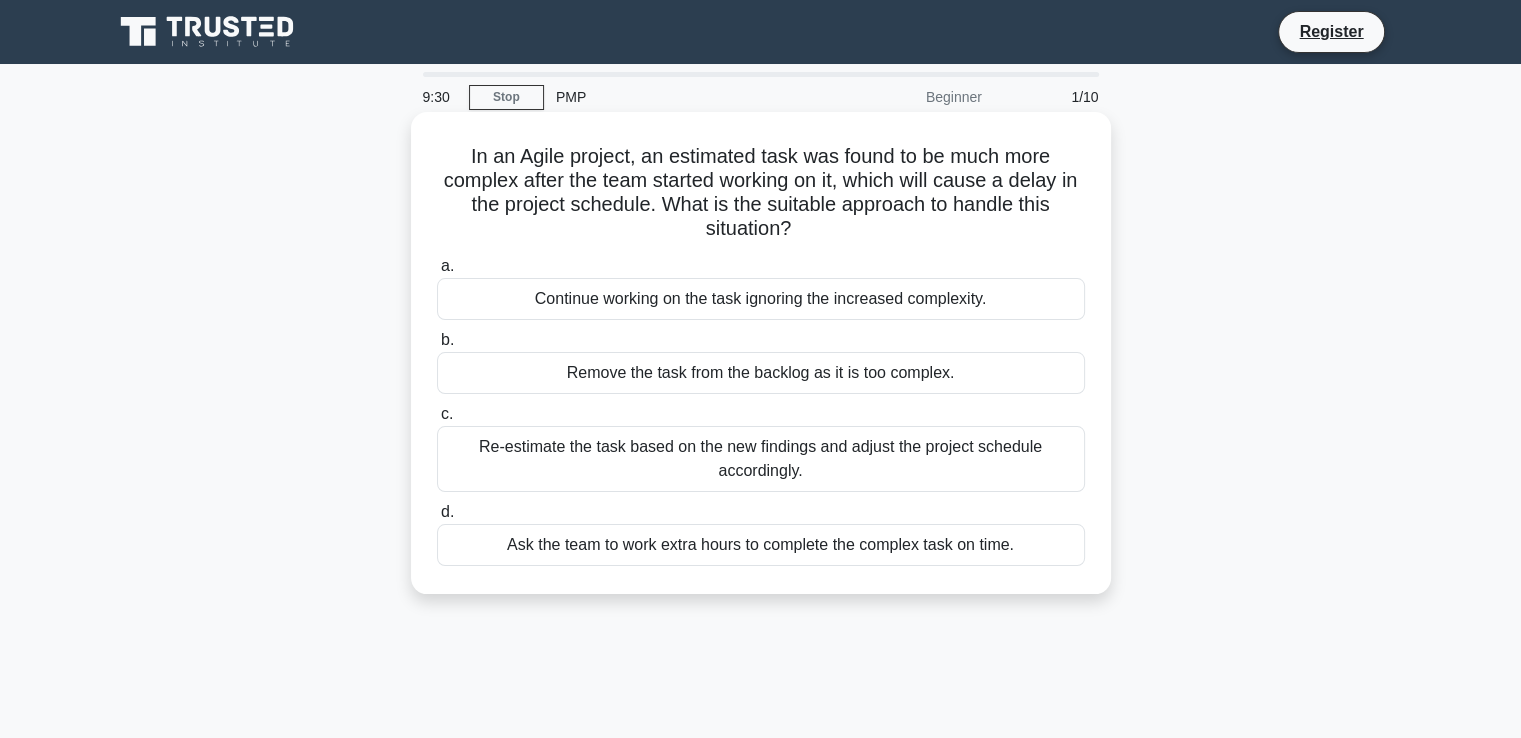 click on "Re-estimate the task based on the new findings and adjust the project schedule accordingly." at bounding box center (761, 459) 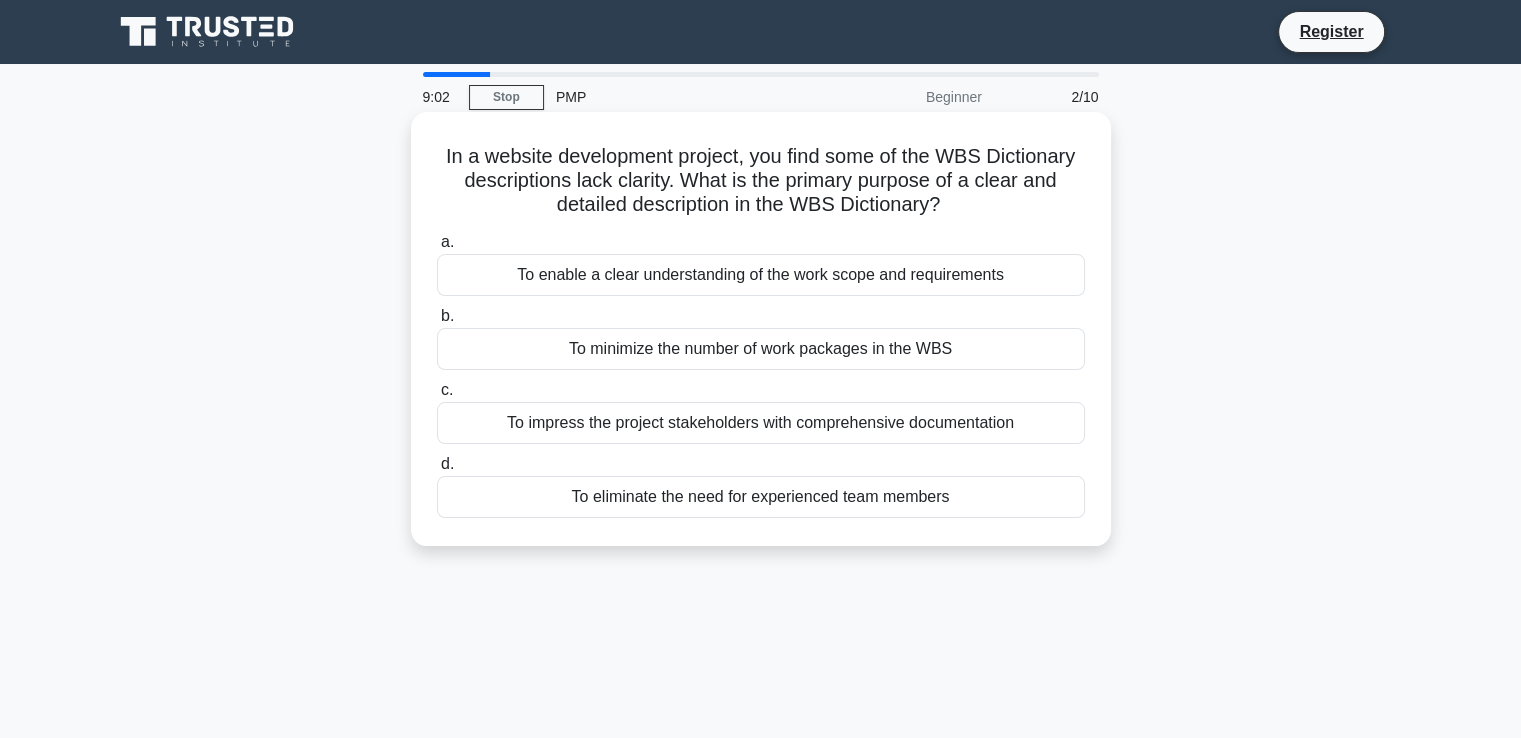 click on "To enable a clear understanding of the work scope and requirements" at bounding box center (761, 275) 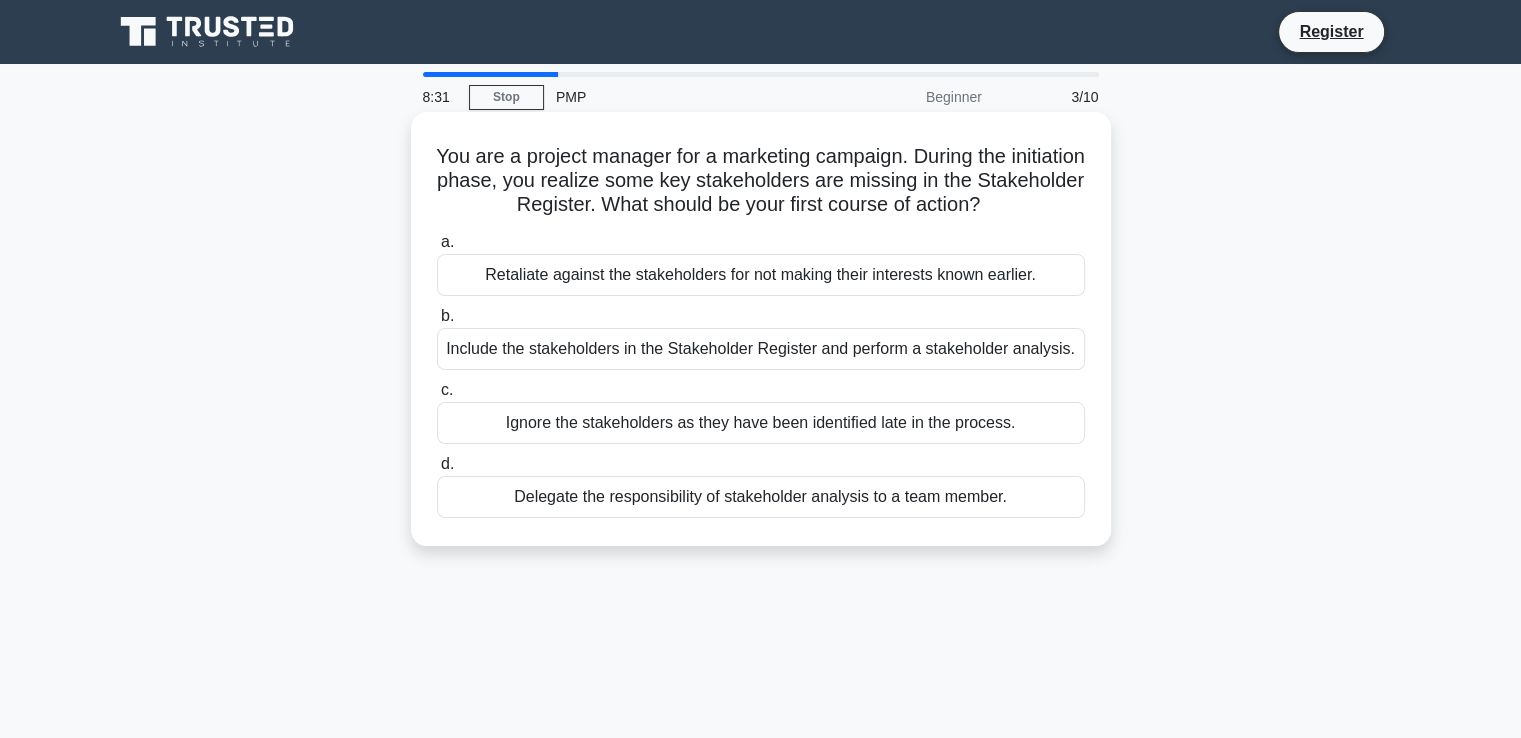 click on "Include the stakeholders in the Stakeholder Register and perform a stakeholder analysis." at bounding box center (761, 349) 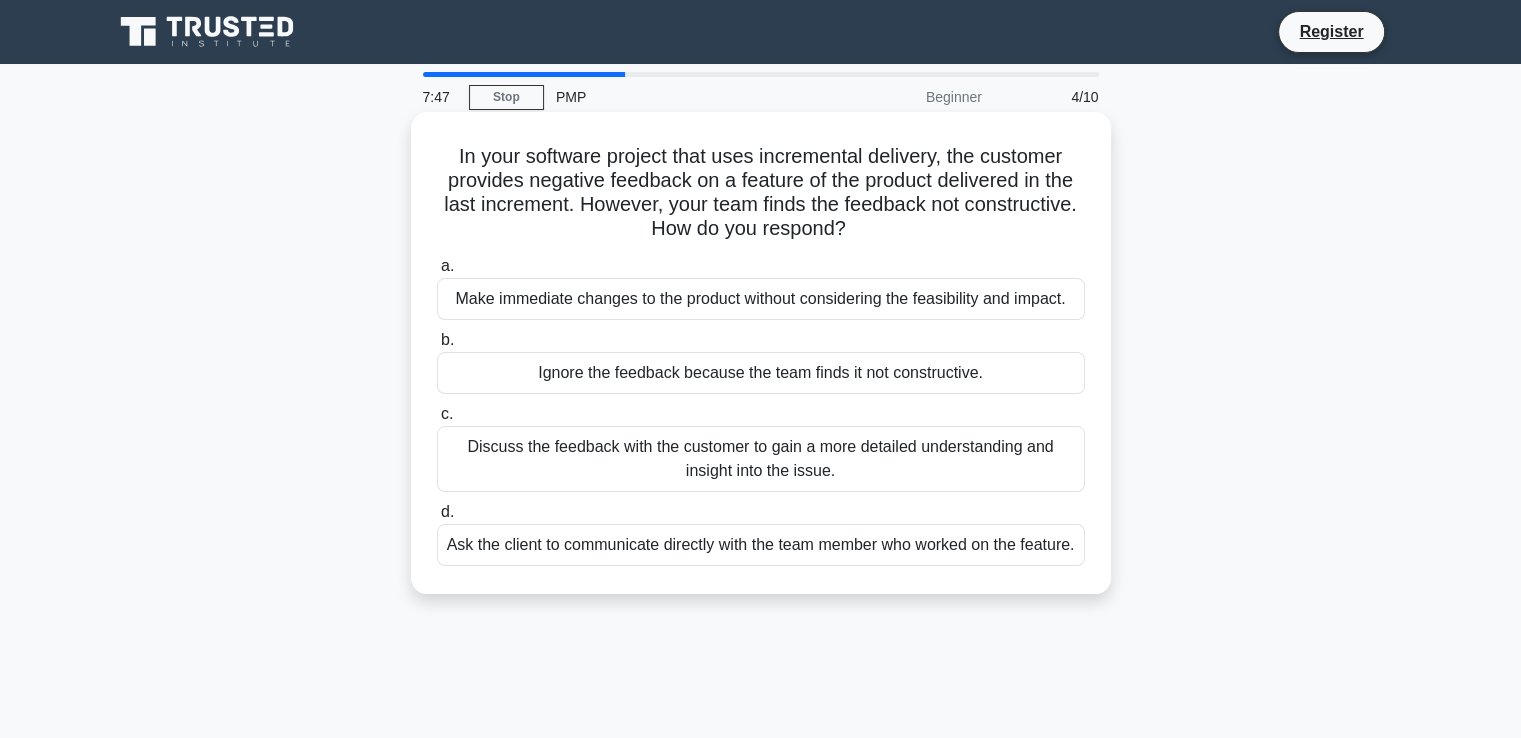 click on "Discuss the feedback with the customer to gain a more detailed understanding and insight into the issue." at bounding box center [761, 459] 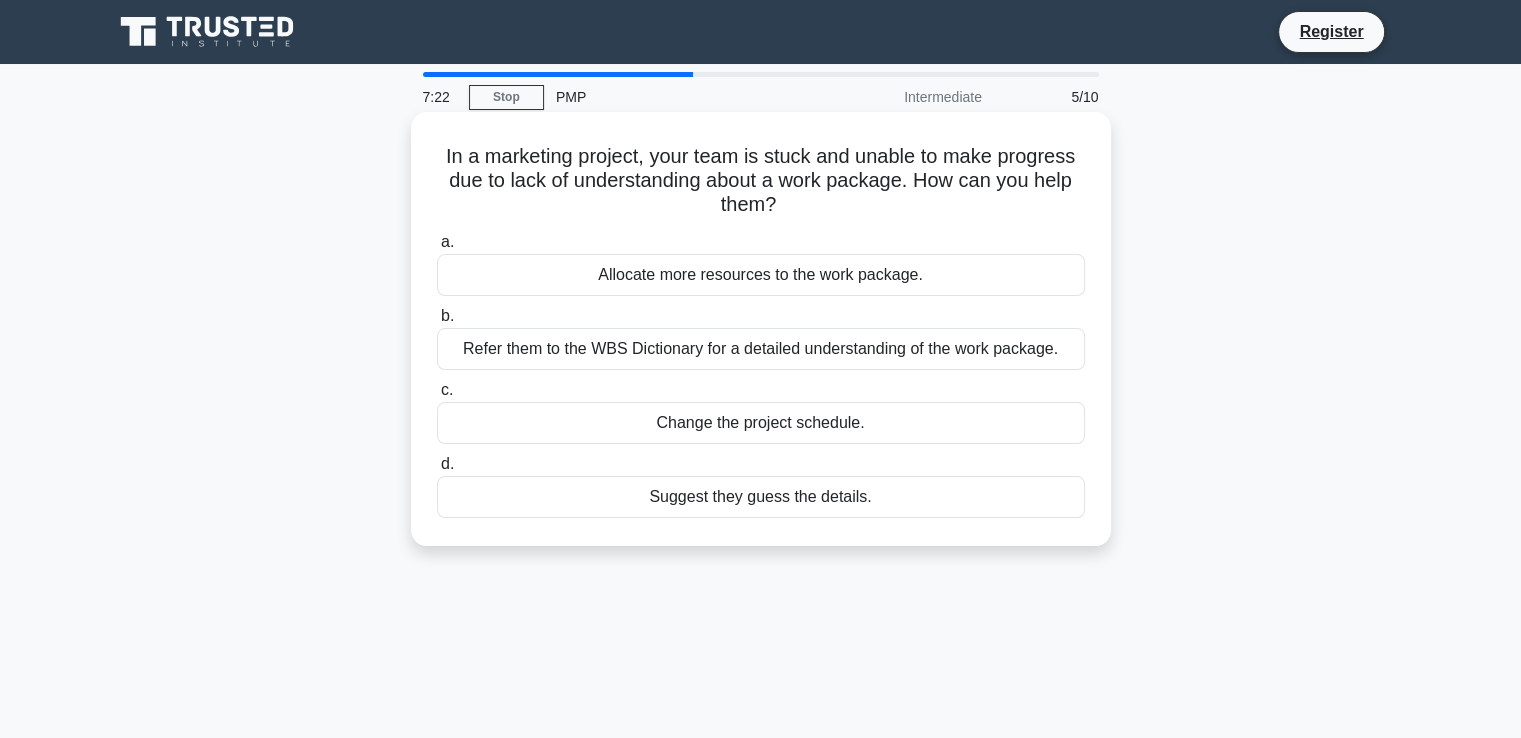 click on "Refer them to the WBS Dictionary for a detailed understanding of the work package." at bounding box center [761, 349] 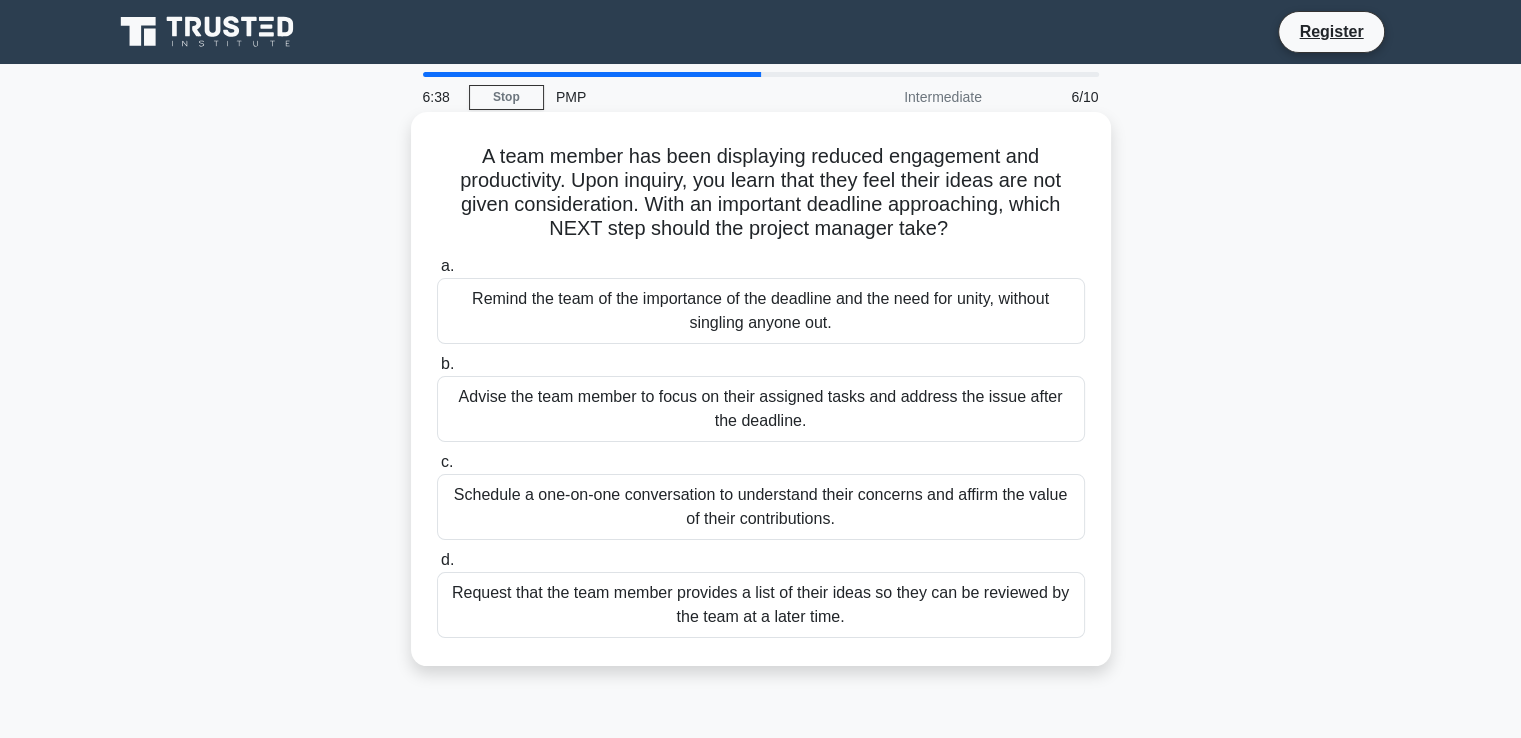 click on "Remind the team of the importance of the deadline and the need for unity, without singling anyone out." at bounding box center [761, 311] 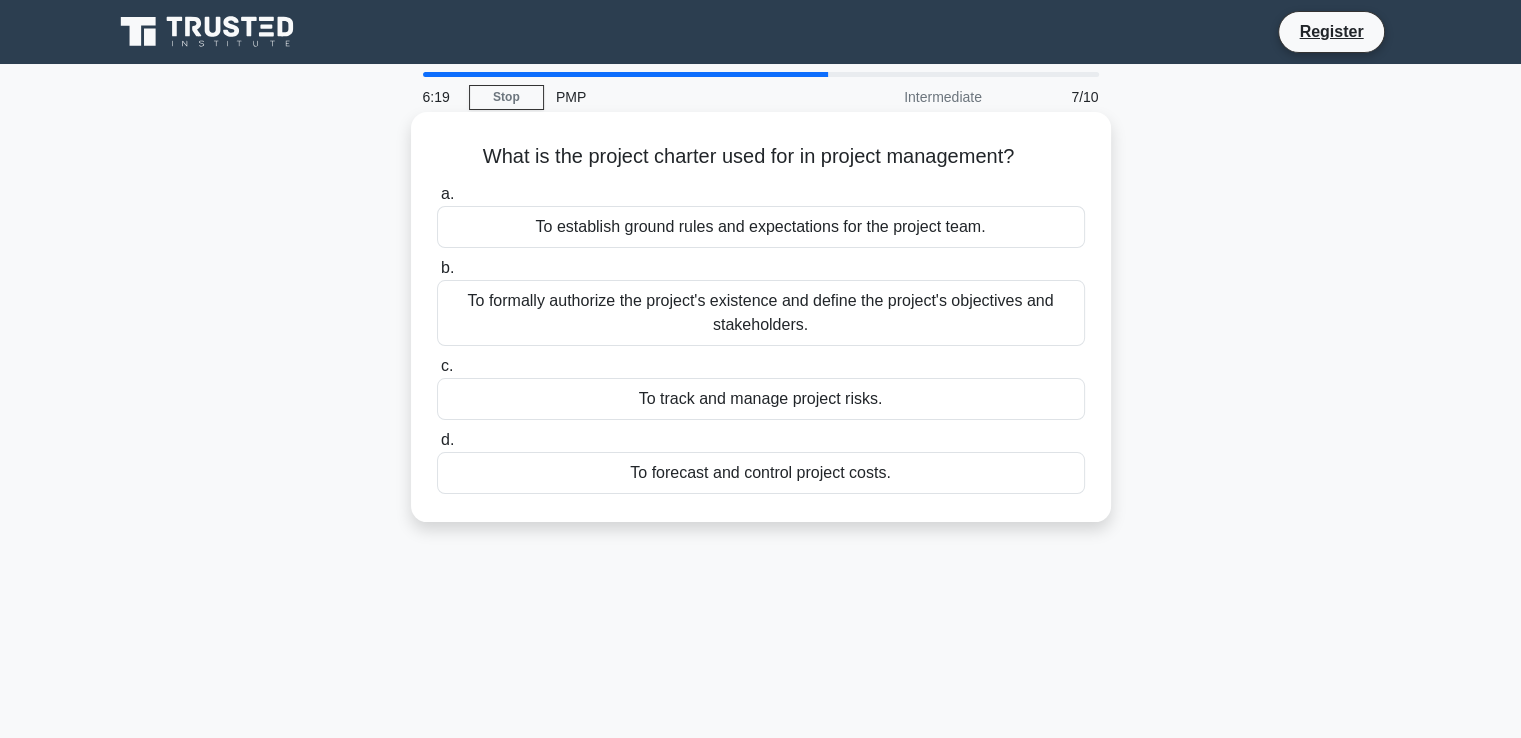 click on "To formally authorize the project's existence and define the project's objectives and stakeholders." at bounding box center (761, 313) 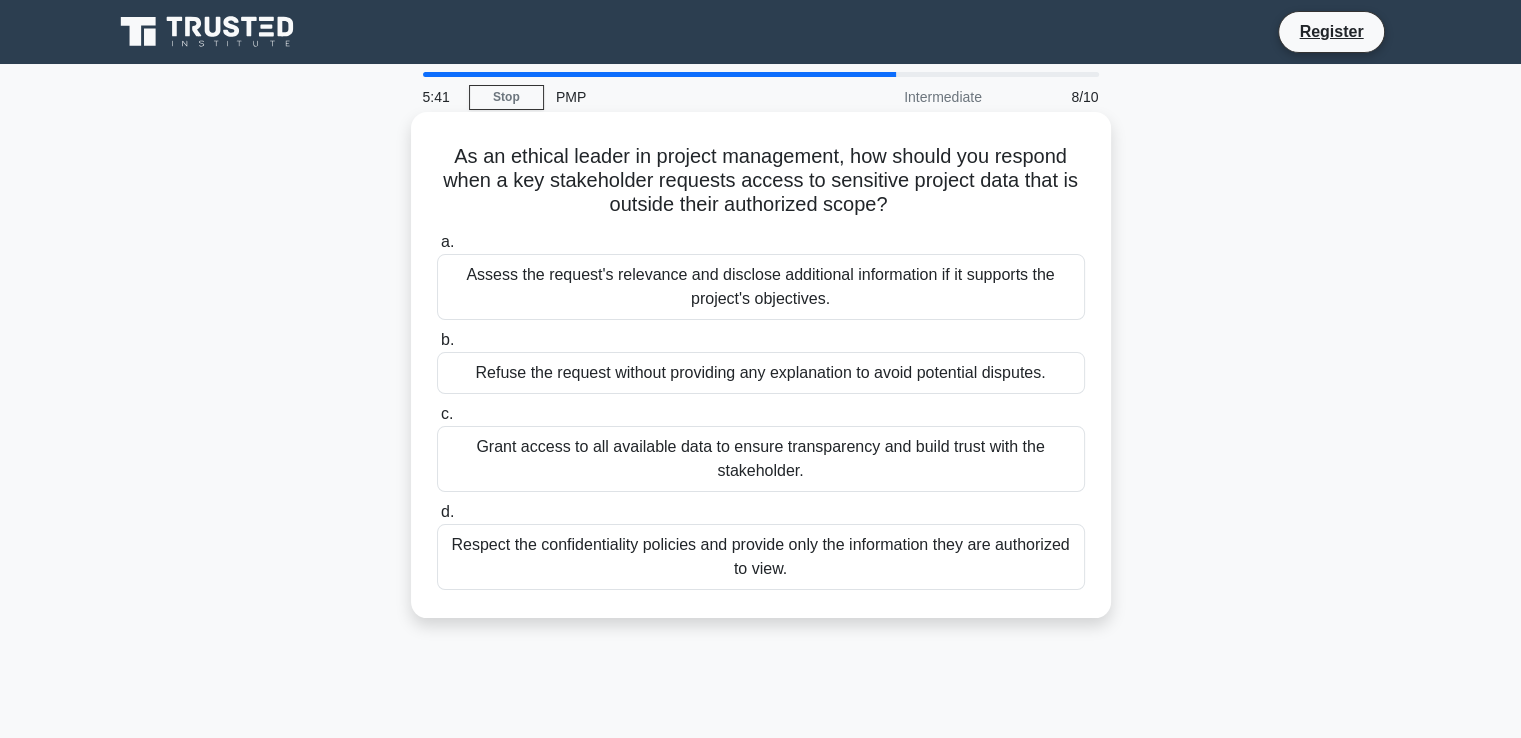 click on "Respect the confidentiality policies and provide only the information they are authorized to view." at bounding box center [761, 557] 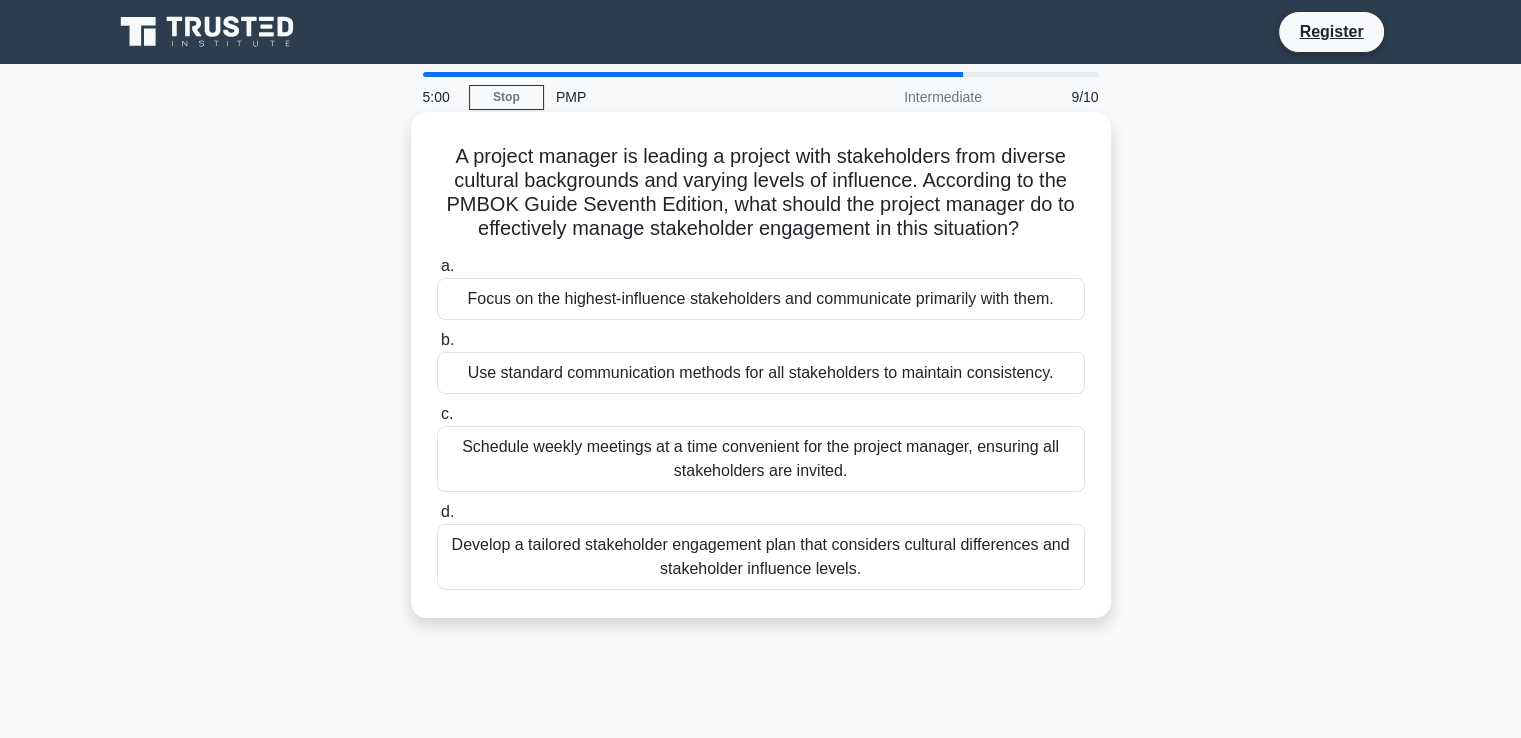 click on "Develop a tailored stakeholder engagement plan that considers cultural differences and stakeholder influence levels." at bounding box center (761, 557) 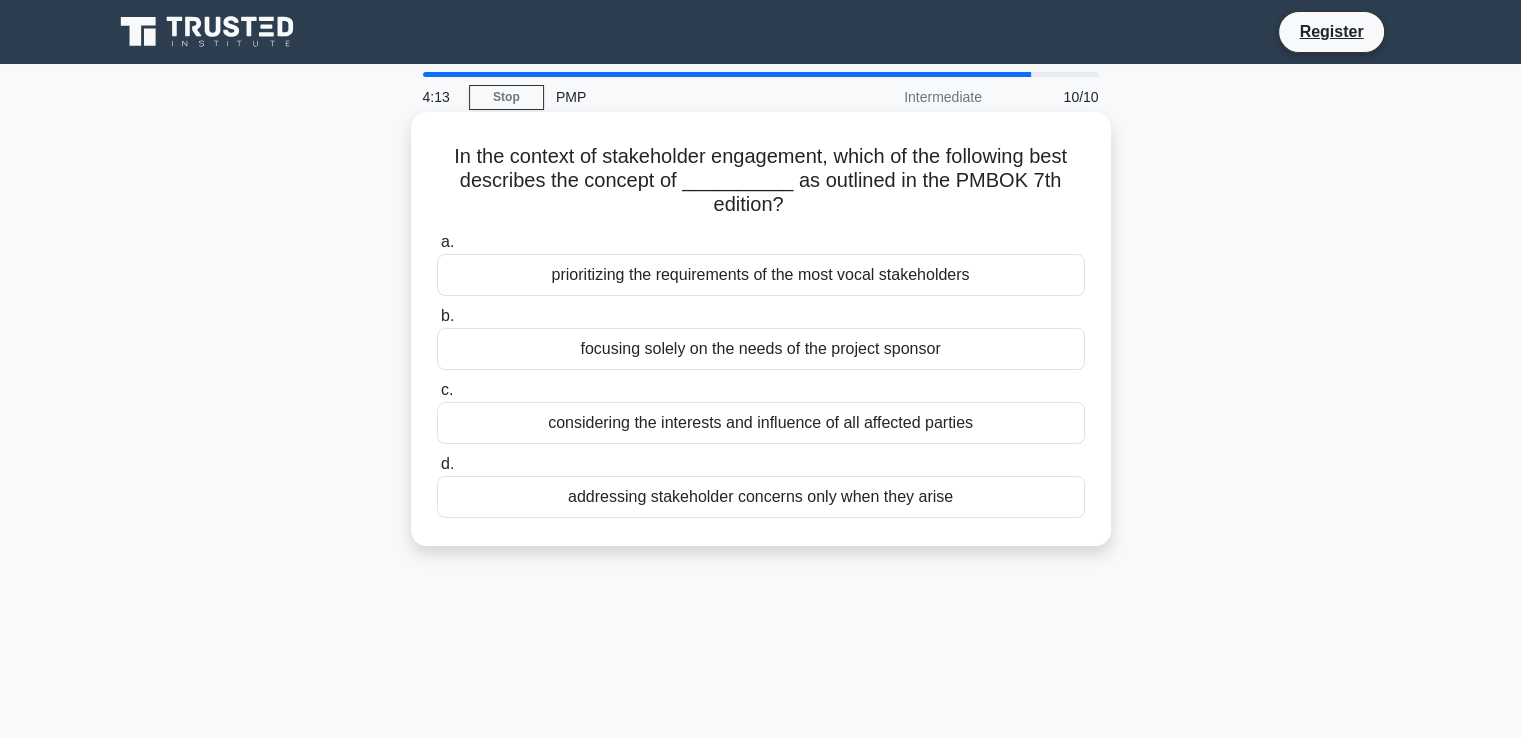 click on "considering the interests and influence of all affected parties" at bounding box center (761, 423) 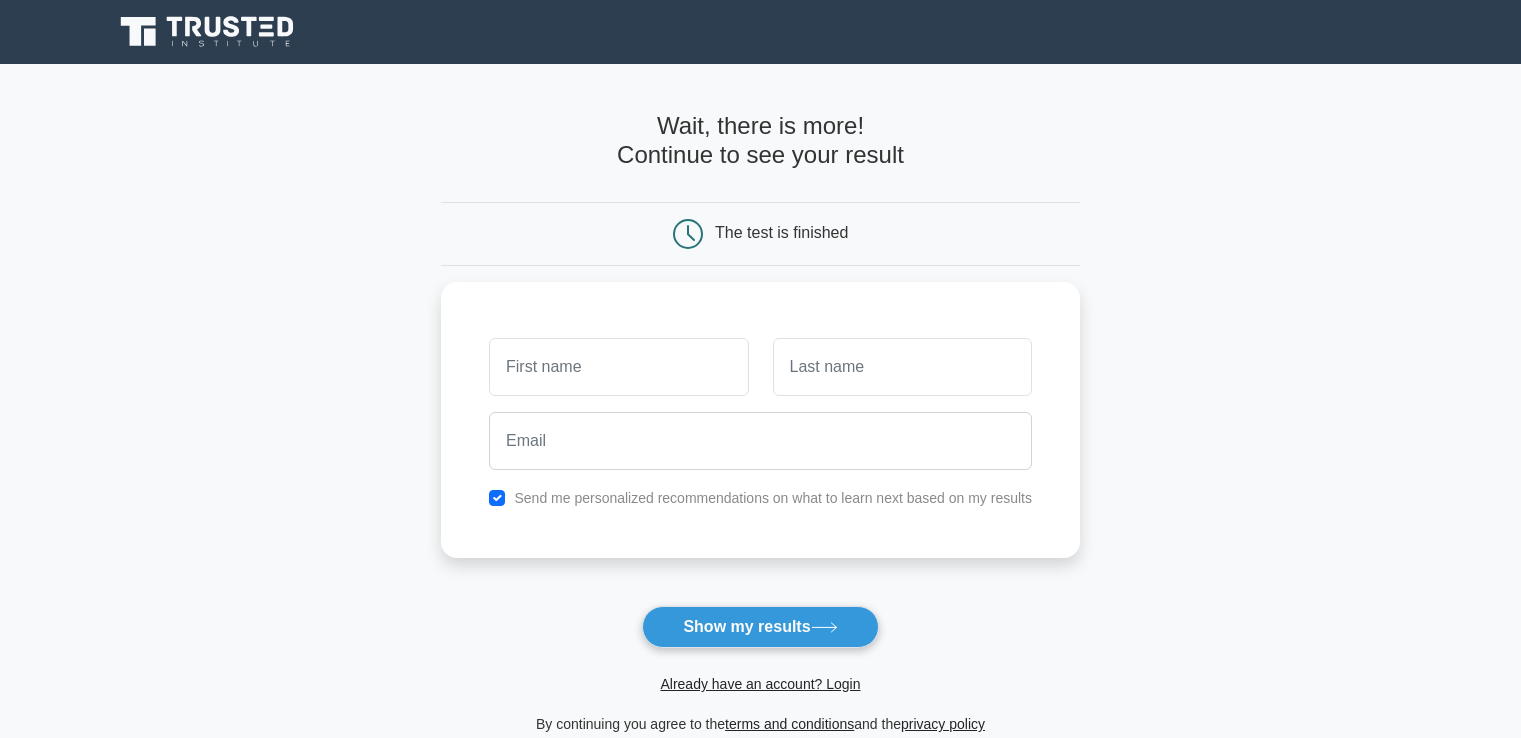 scroll, scrollTop: 0, scrollLeft: 0, axis: both 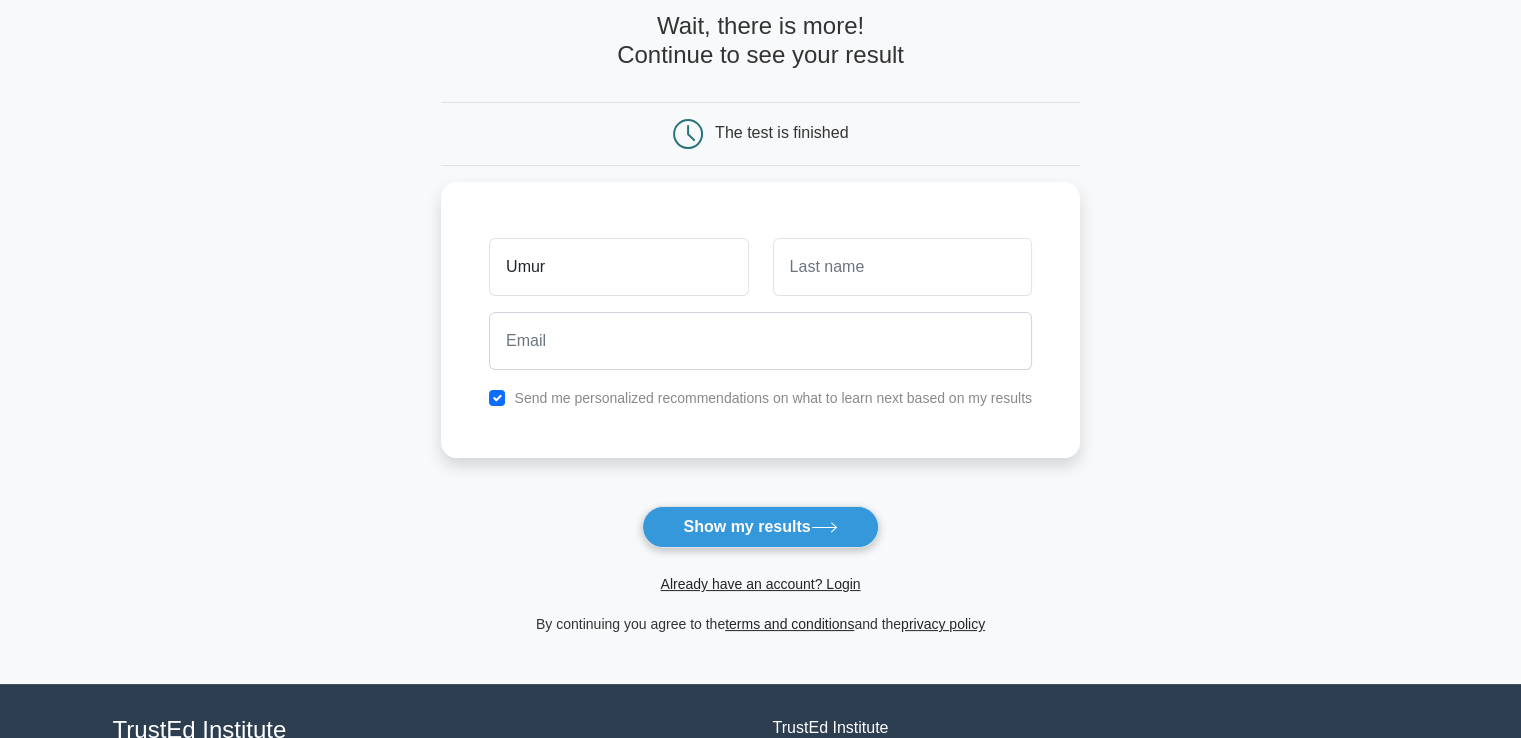 type on "Umur" 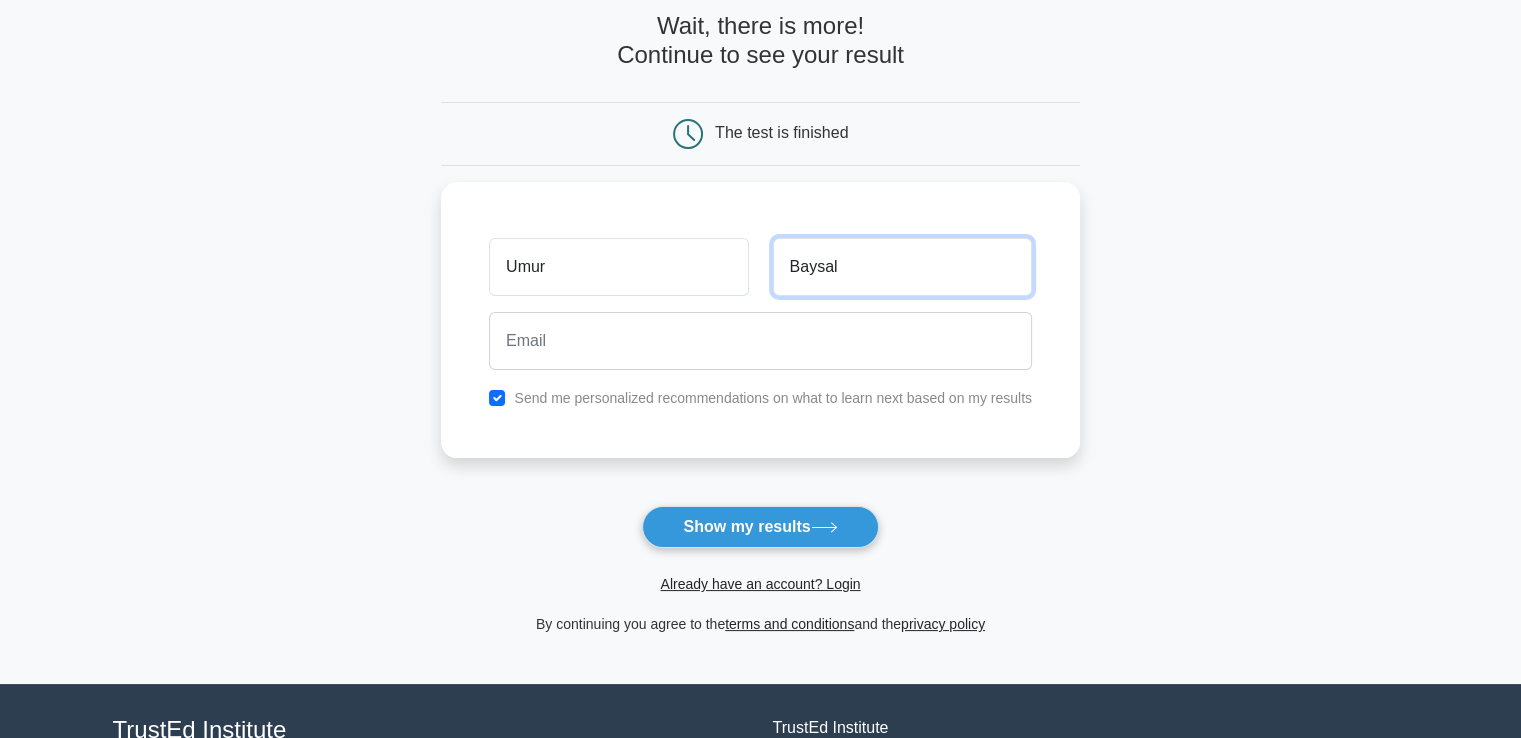type on "Baysal" 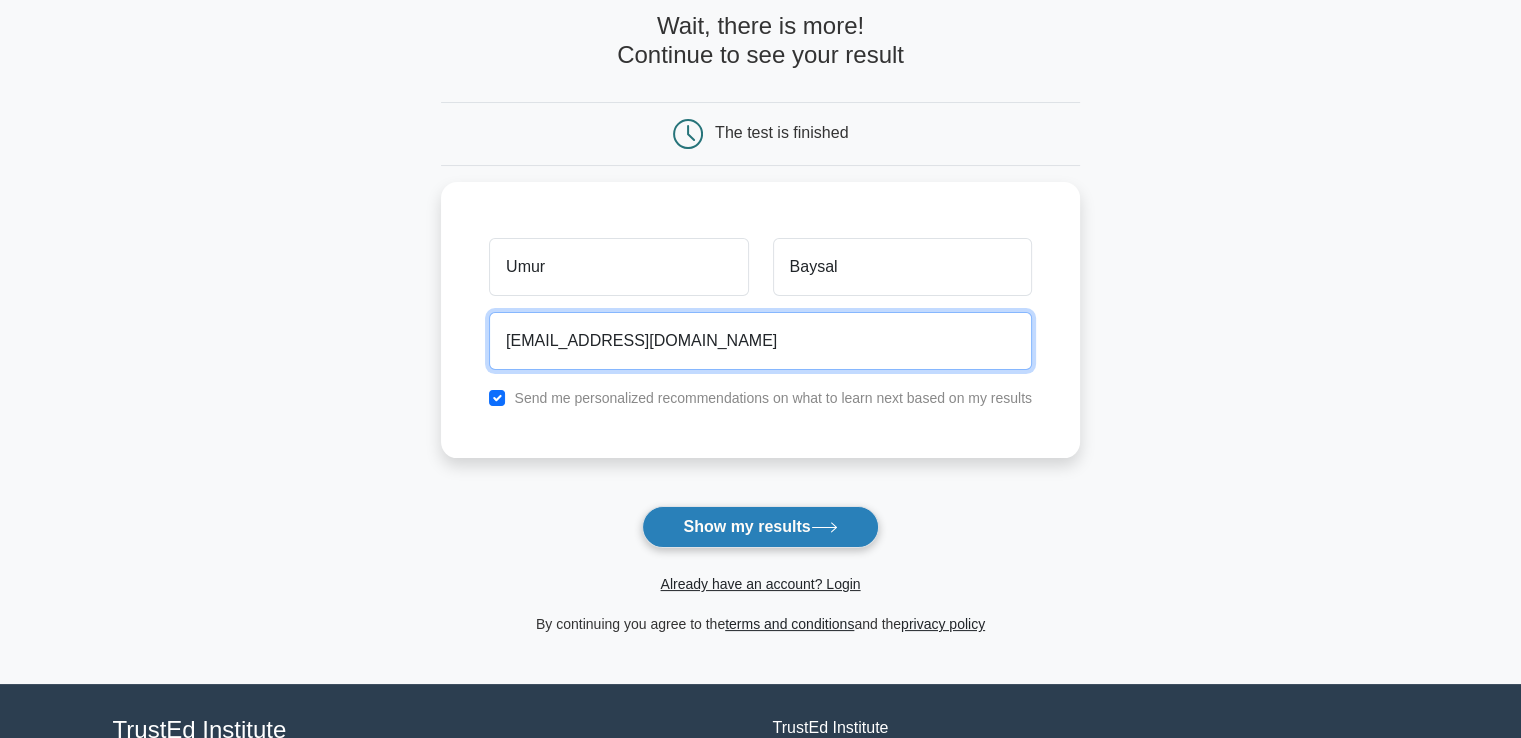 type on "baysalumur88@gmail.com" 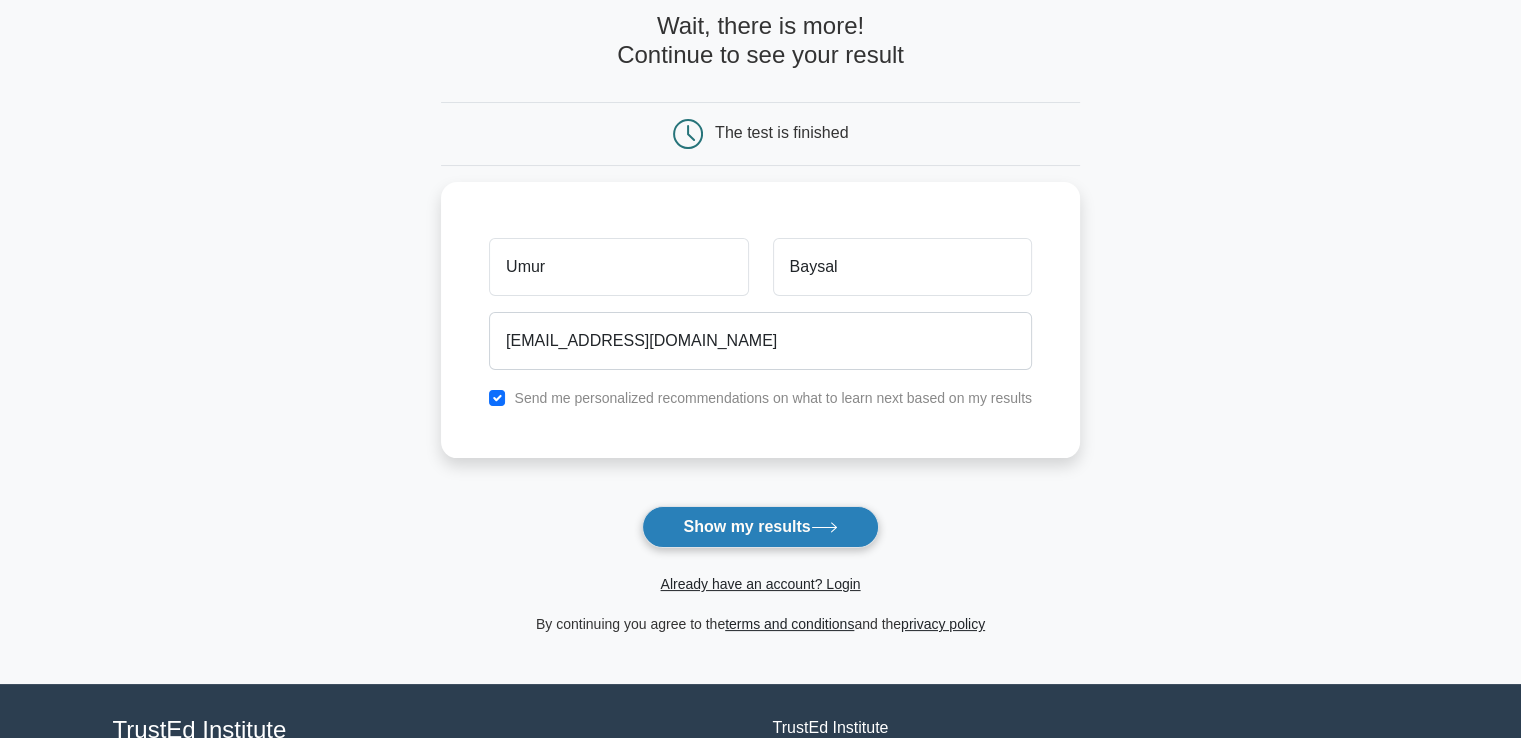 click on "Show my results" at bounding box center [760, 527] 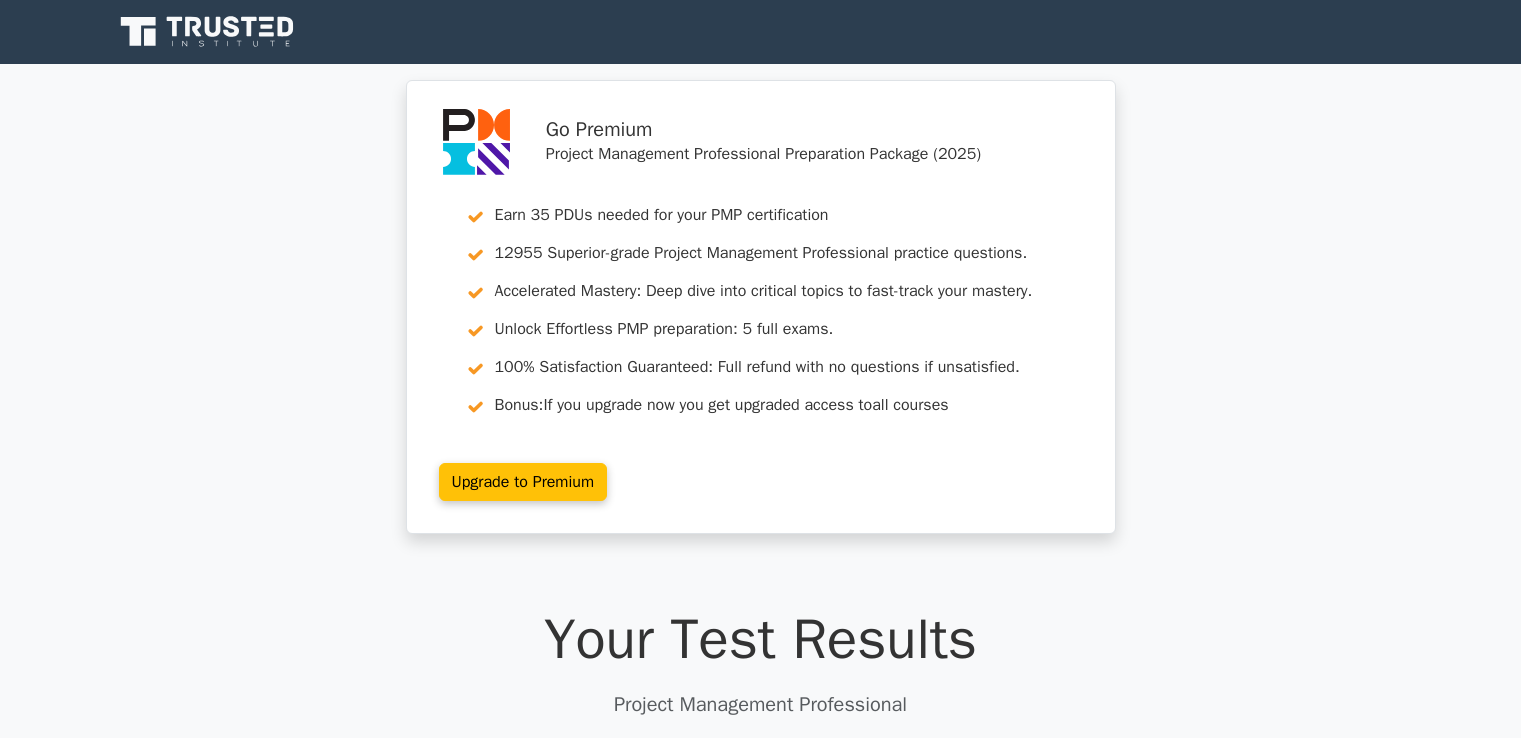 scroll, scrollTop: 0, scrollLeft: 0, axis: both 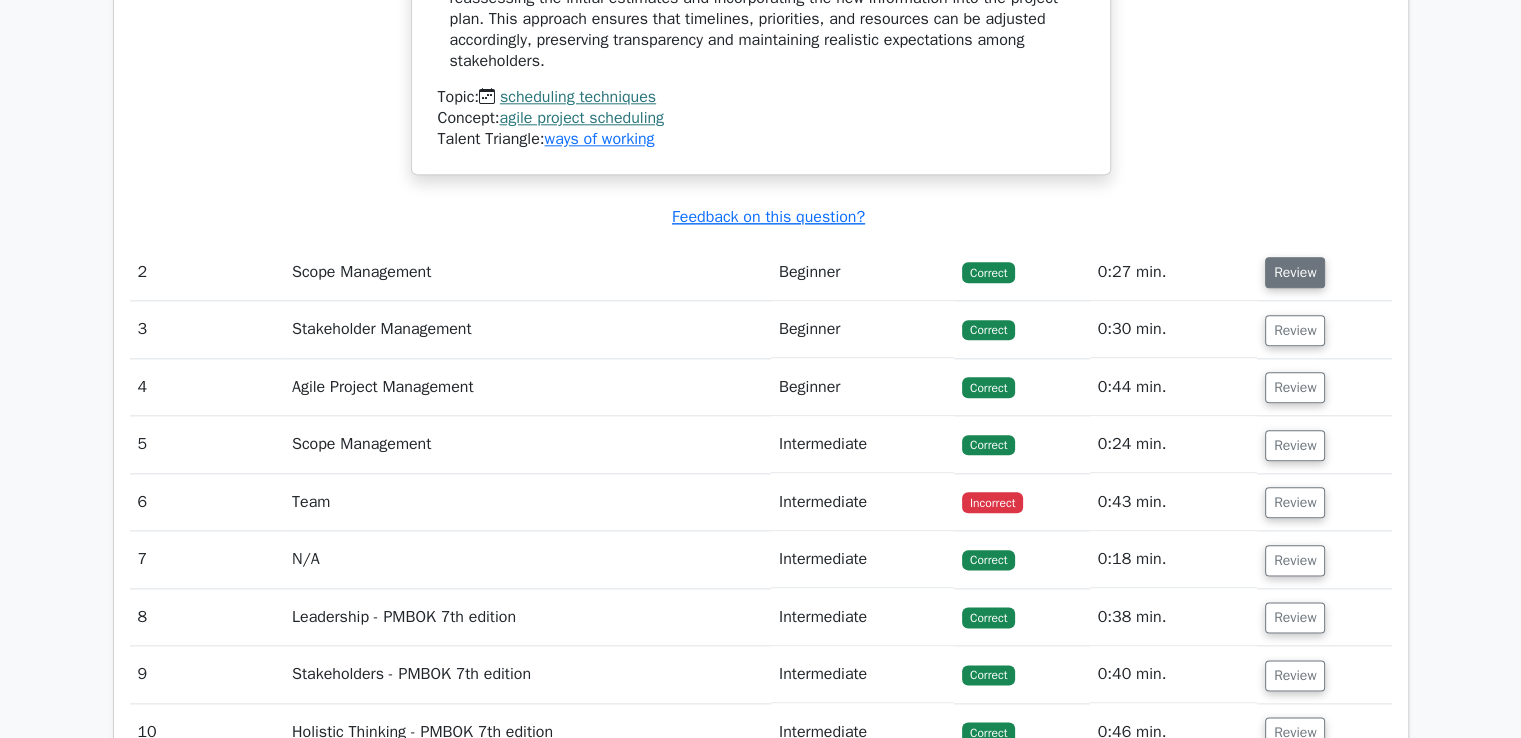 click on "Review" at bounding box center (1295, 272) 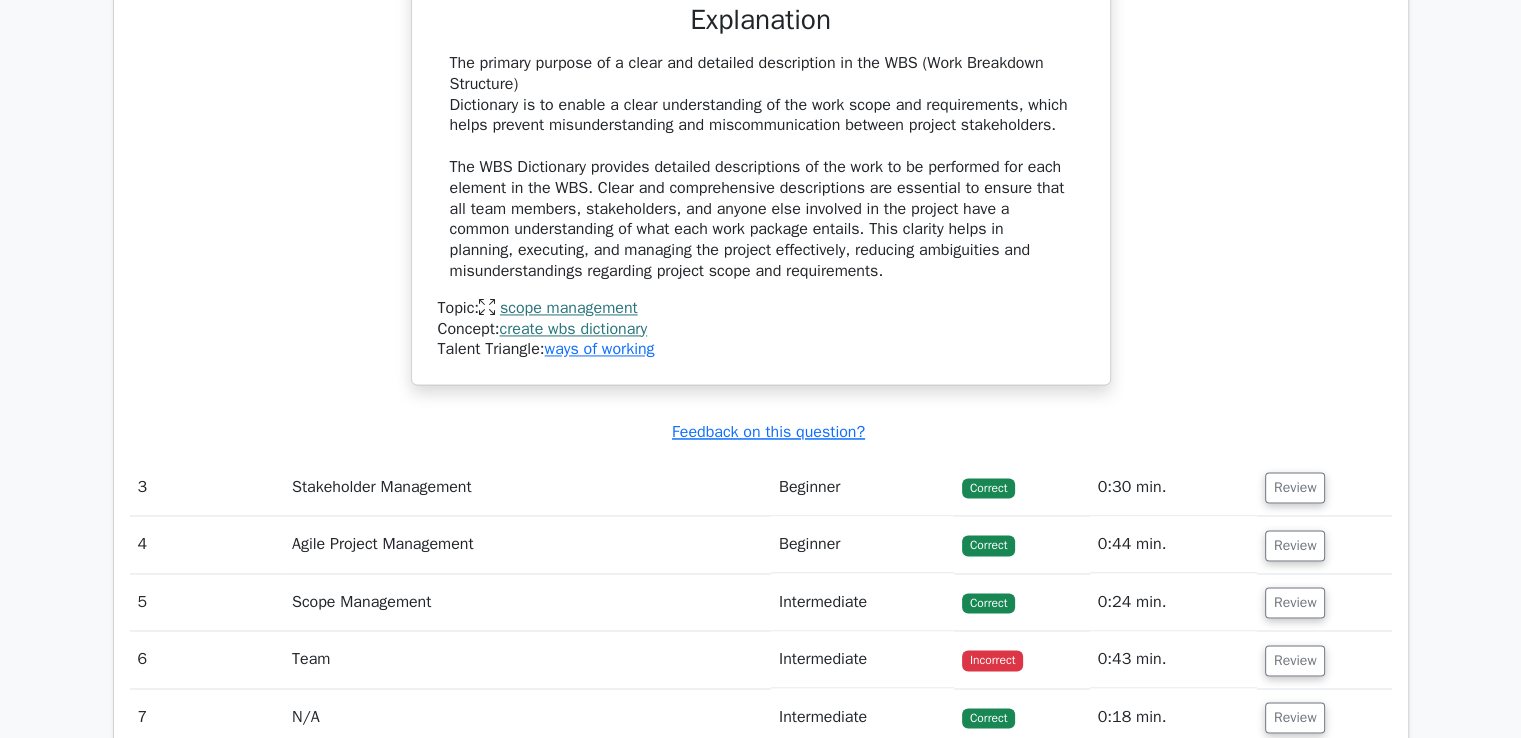 scroll, scrollTop: 3200, scrollLeft: 0, axis: vertical 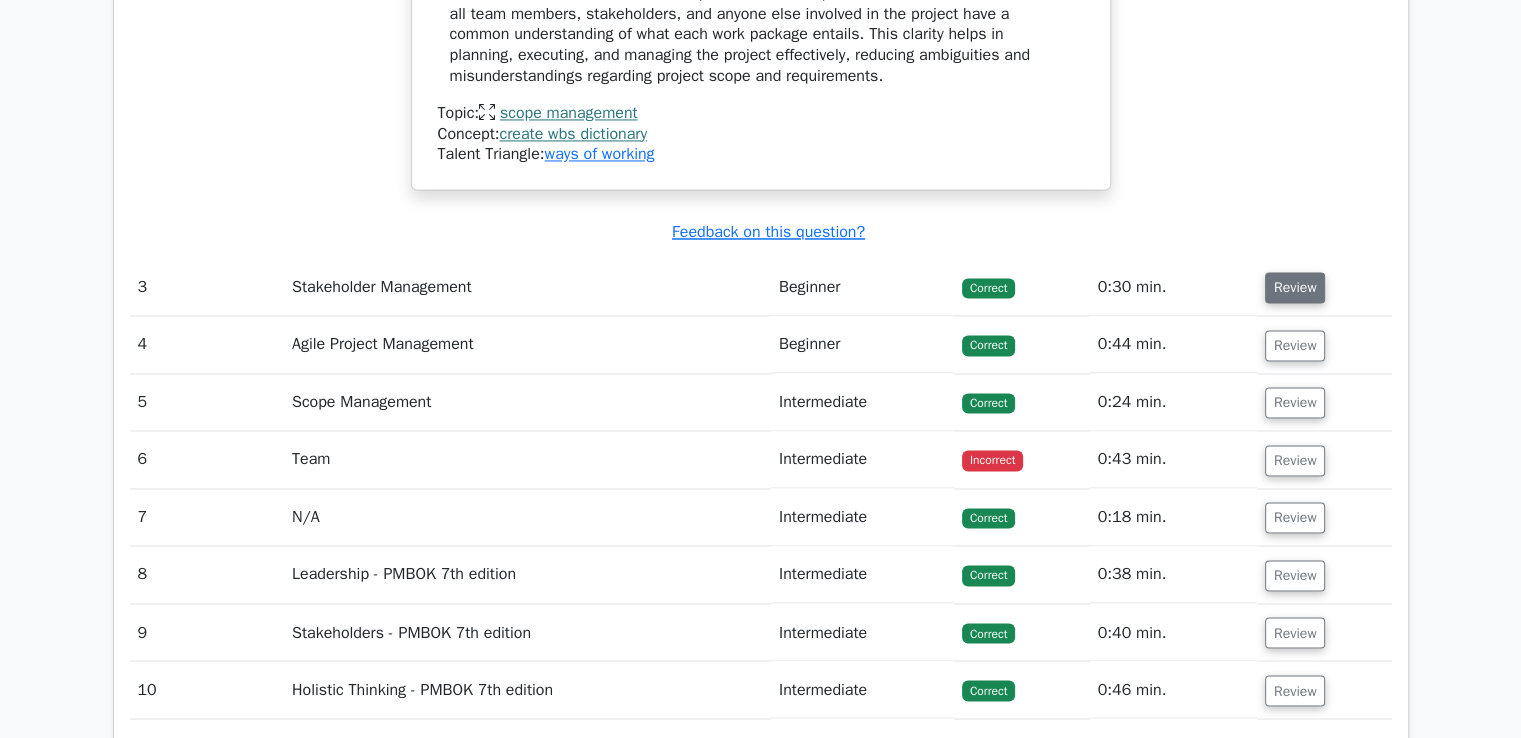 click on "Review" at bounding box center (1295, 287) 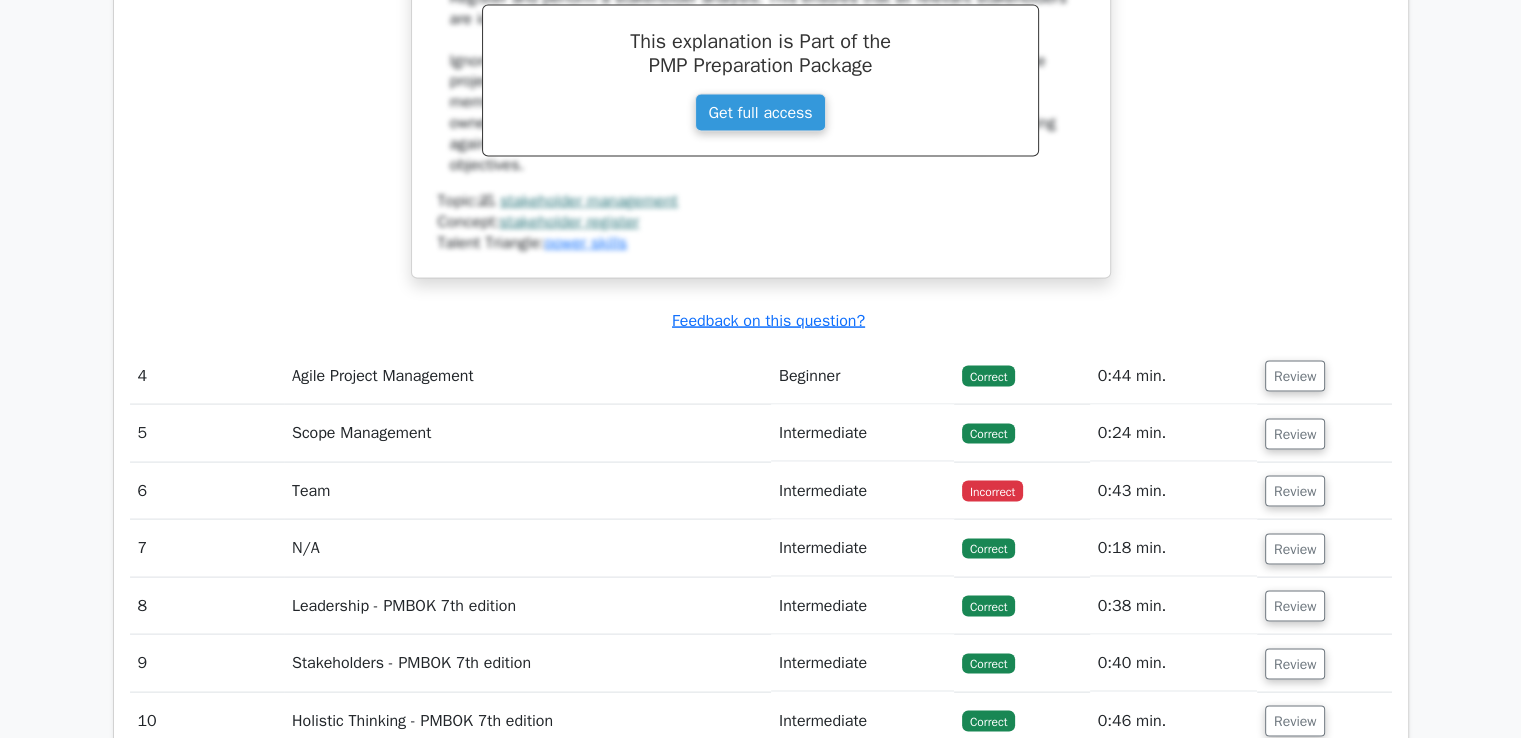 scroll, scrollTop: 4200, scrollLeft: 0, axis: vertical 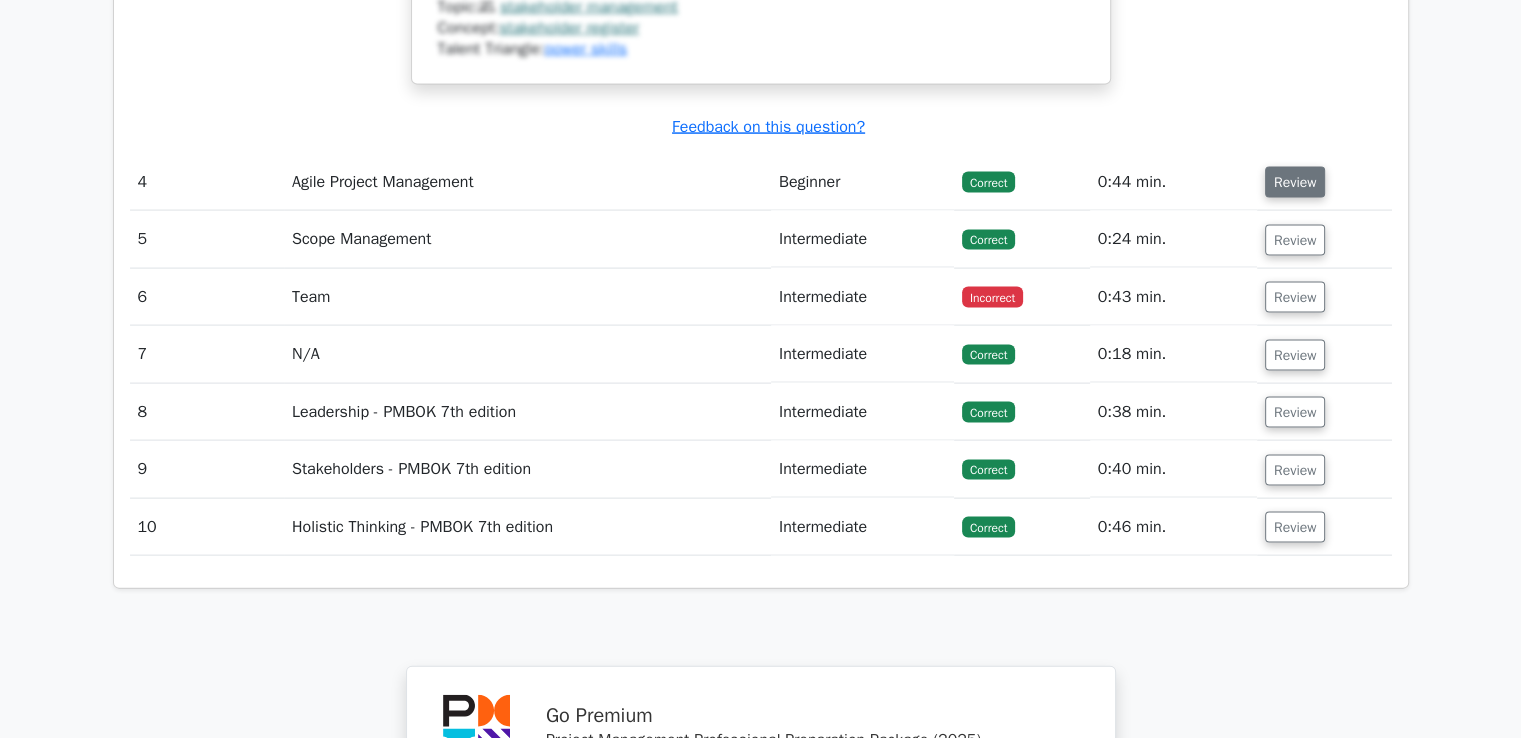 click on "Review" at bounding box center [1295, 182] 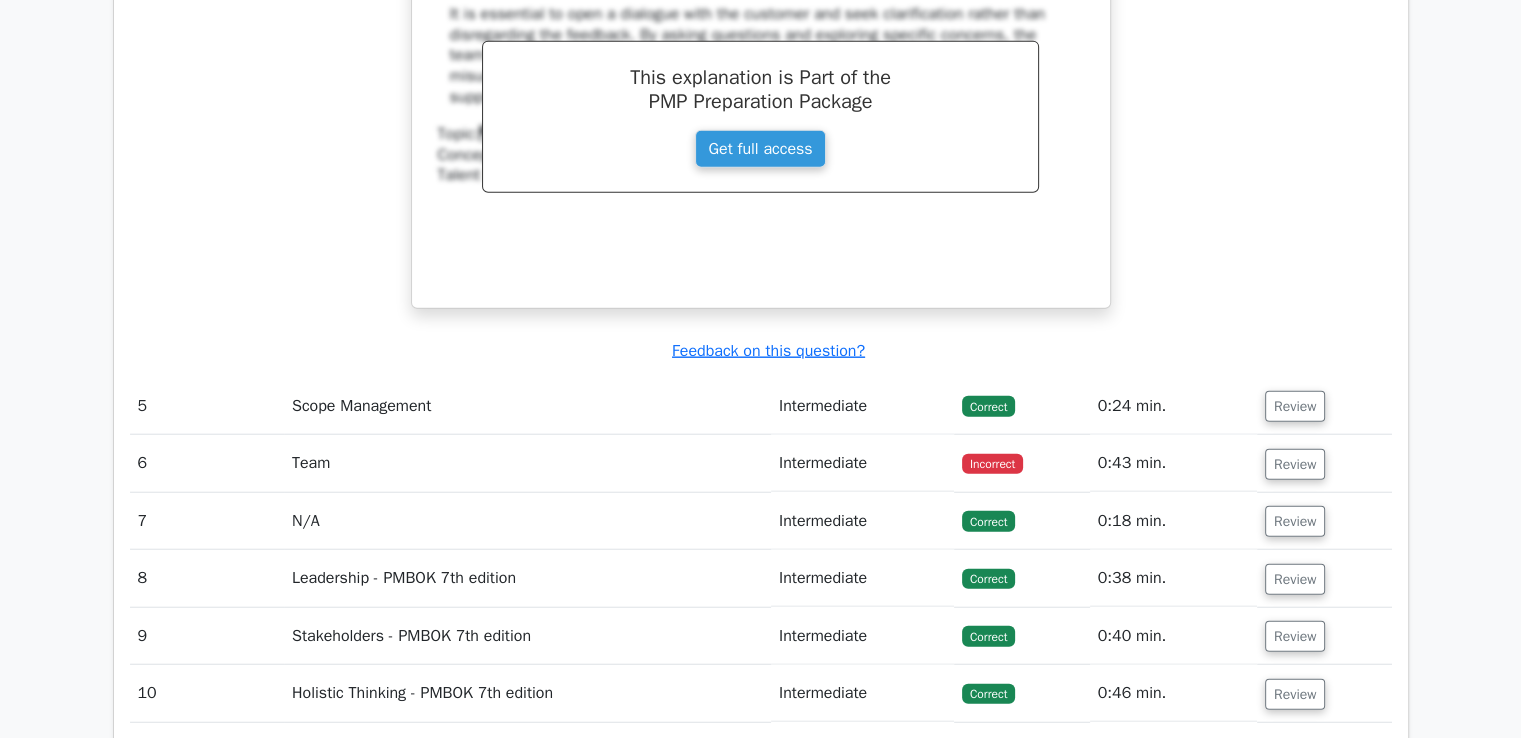 scroll, scrollTop: 5100, scrollLeft: 0, axis: vertical 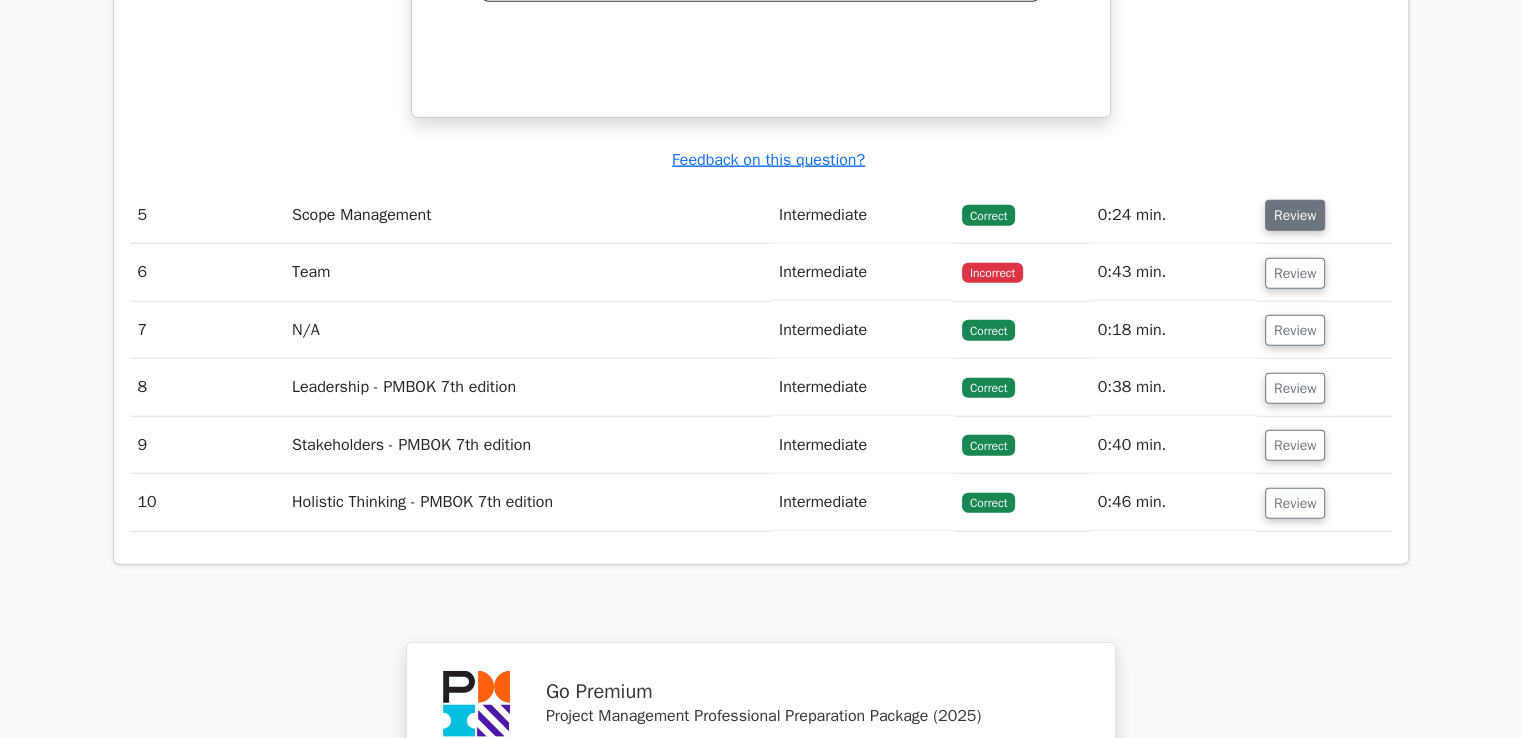 click on "Review" at bounding box center (1295, 215) 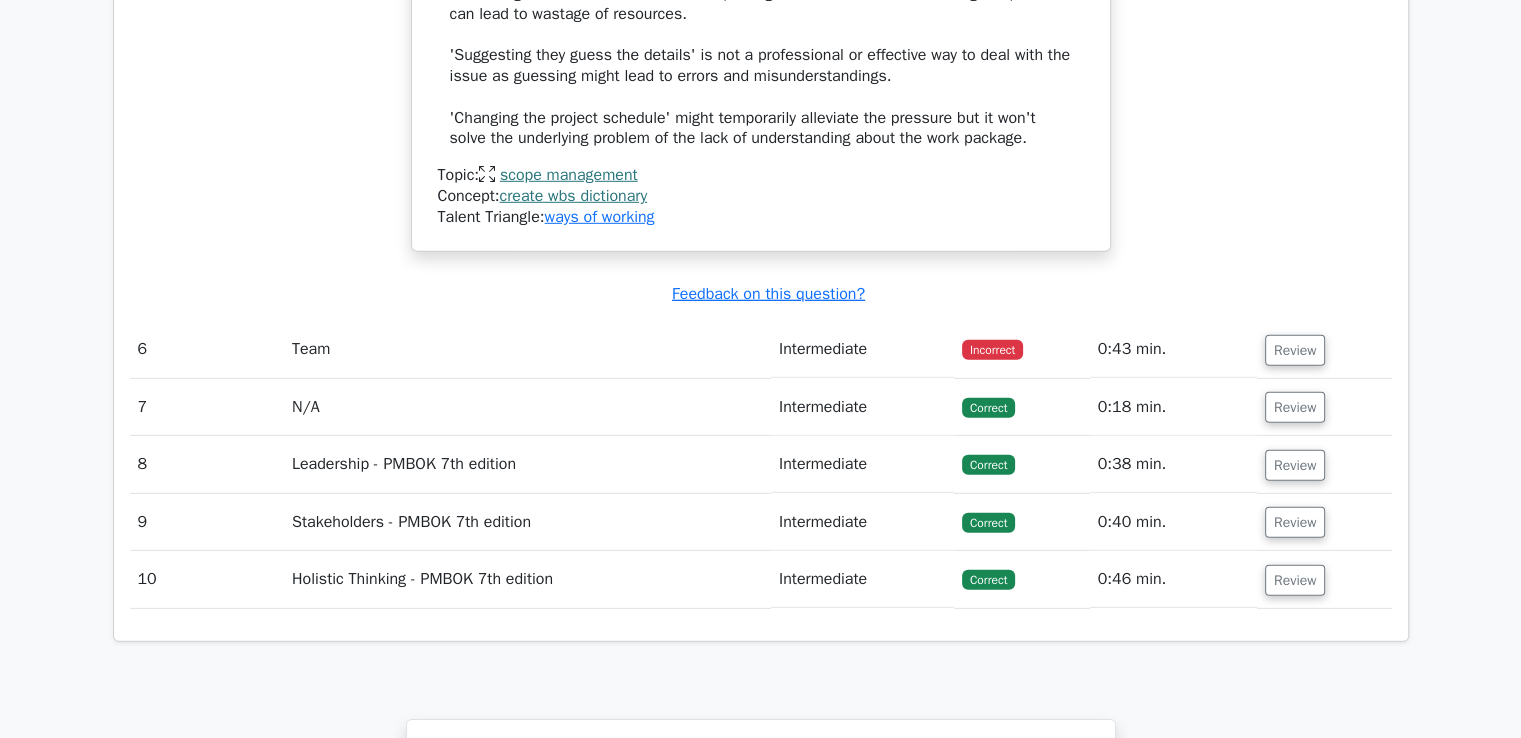 scroll, scrollTop: 6100, scrollLeft: 0, axis: vertical 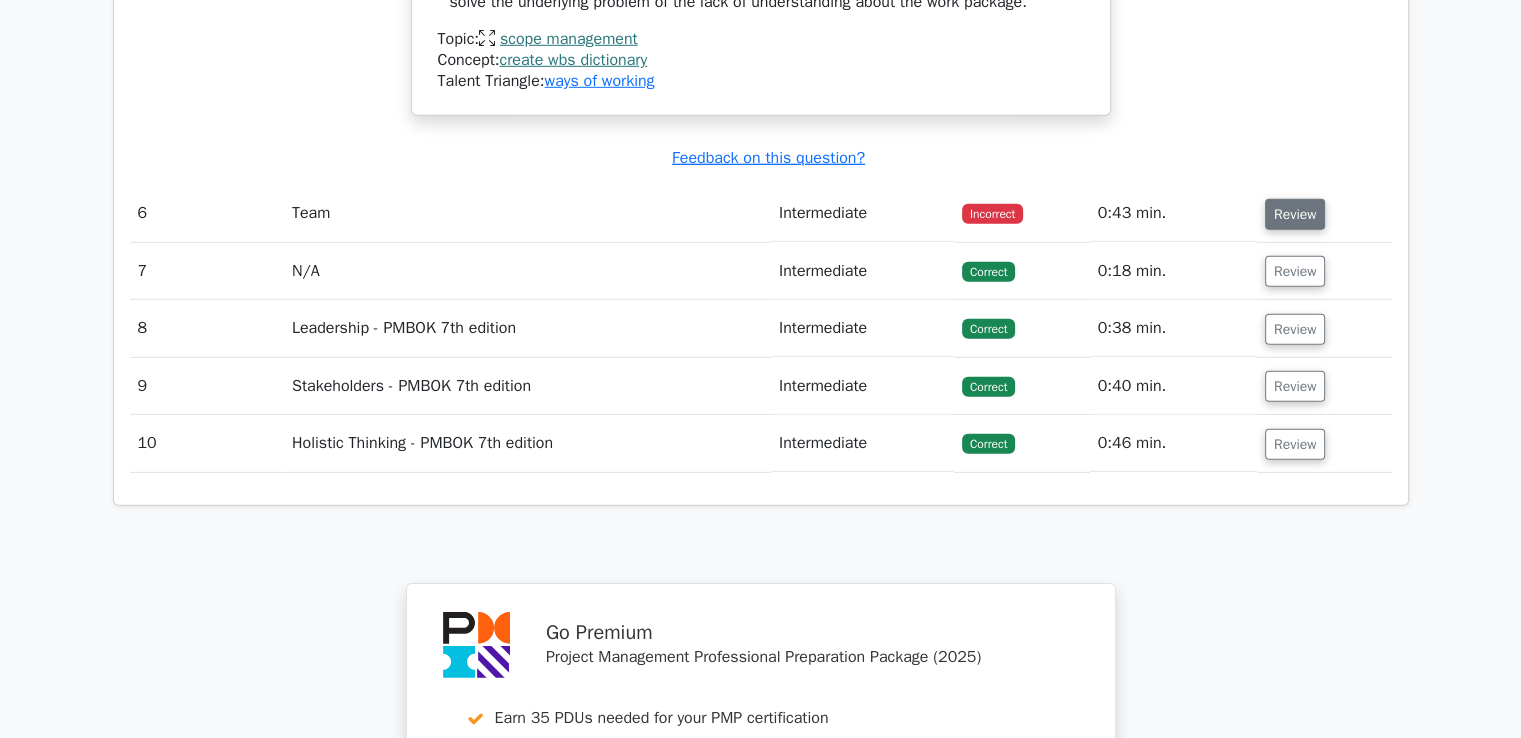 click on "Review" at bounding box center [1295, 214] 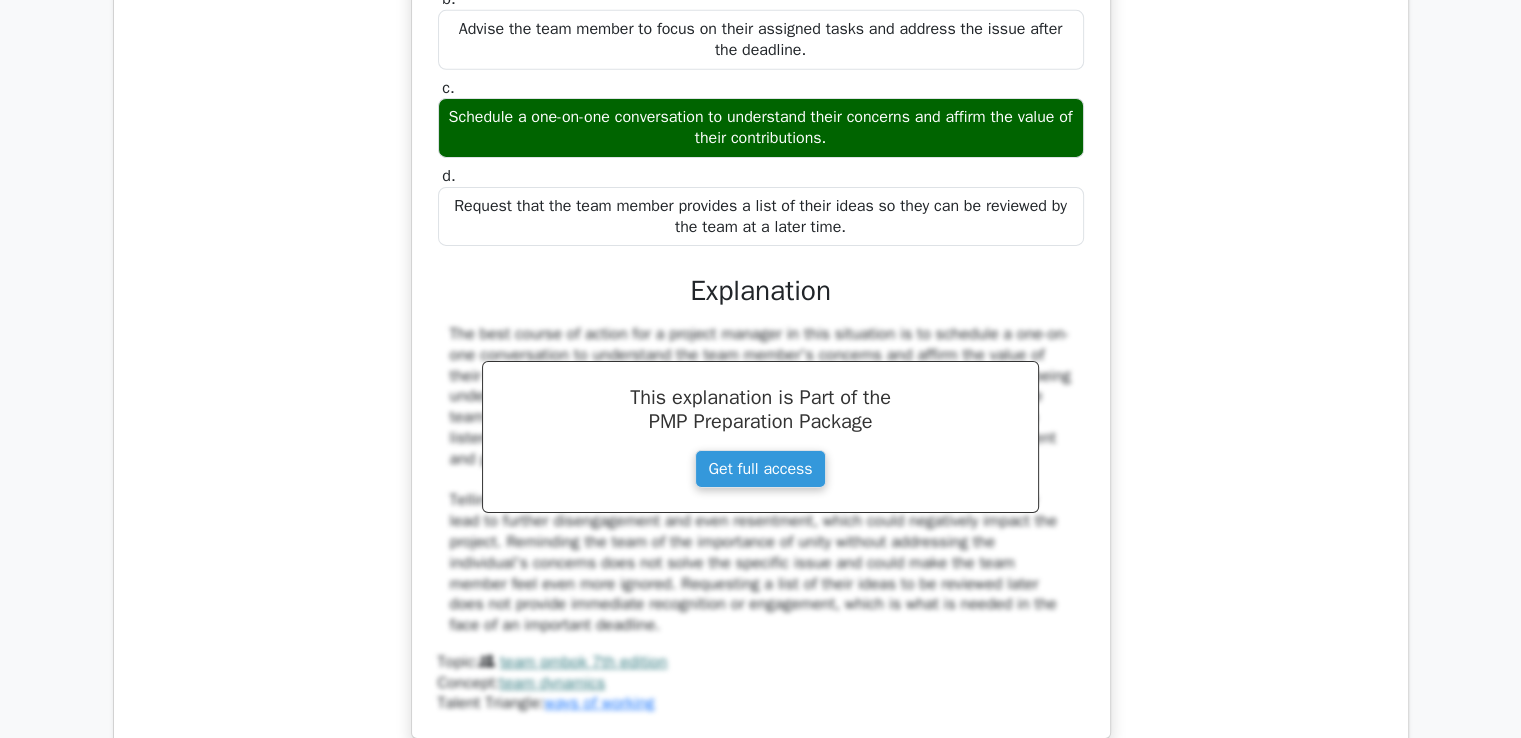 scroll, scrollTop: 6500, scrollLeft: 0, axis: vertical 